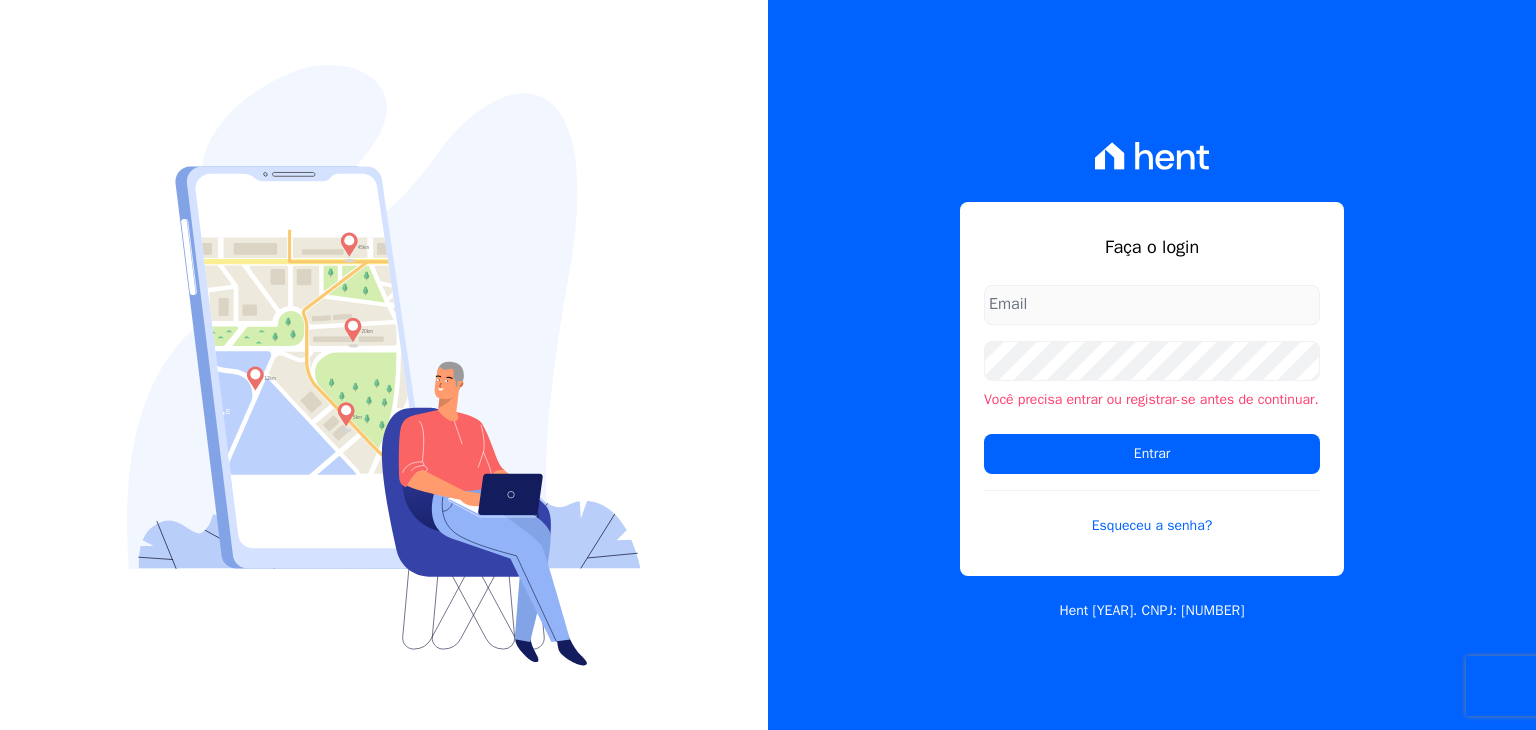 scroll, scrollTop: 0, scrollLeft: 0, axis: both 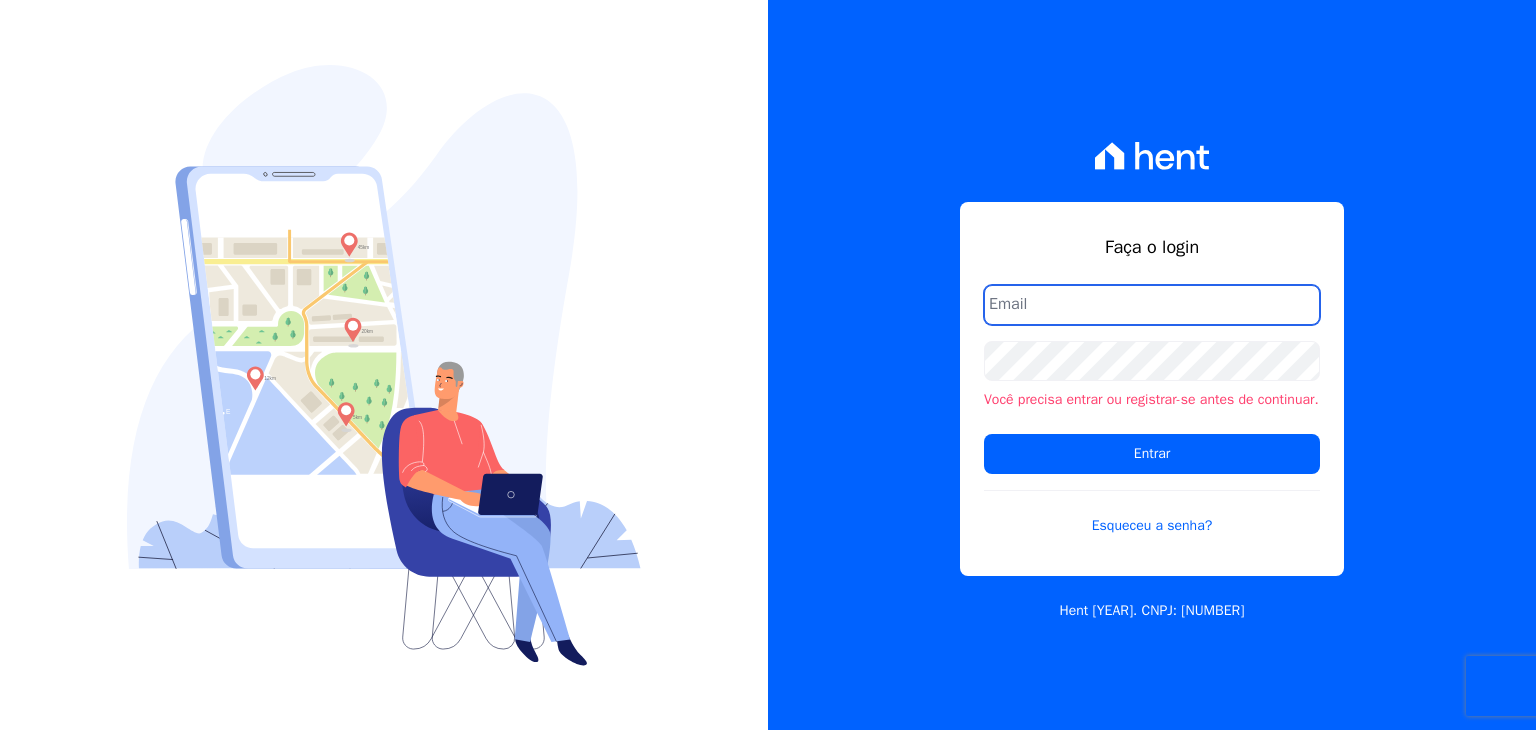 type on "[EMAIL]" 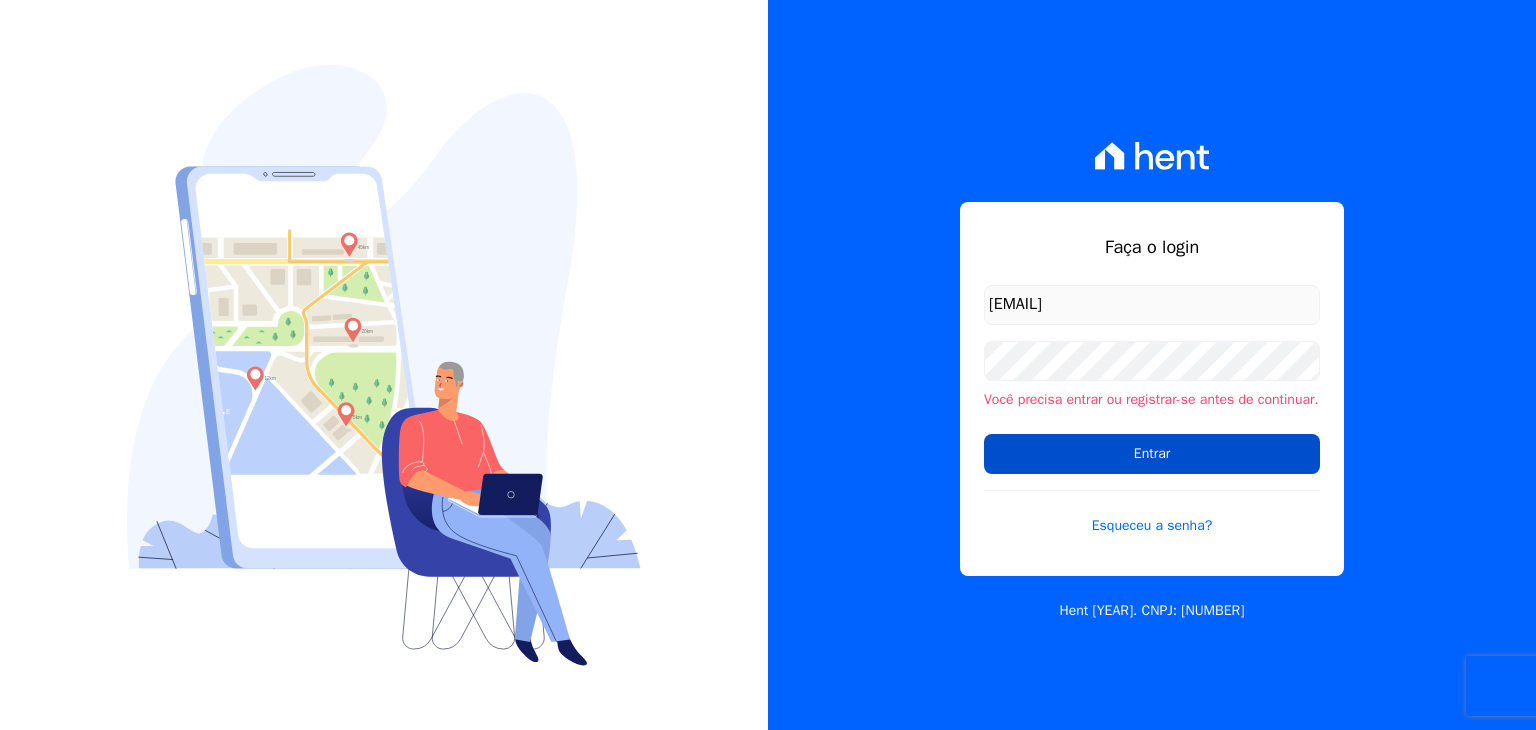 click on "Entrar" at bounding box center (1152, 454) 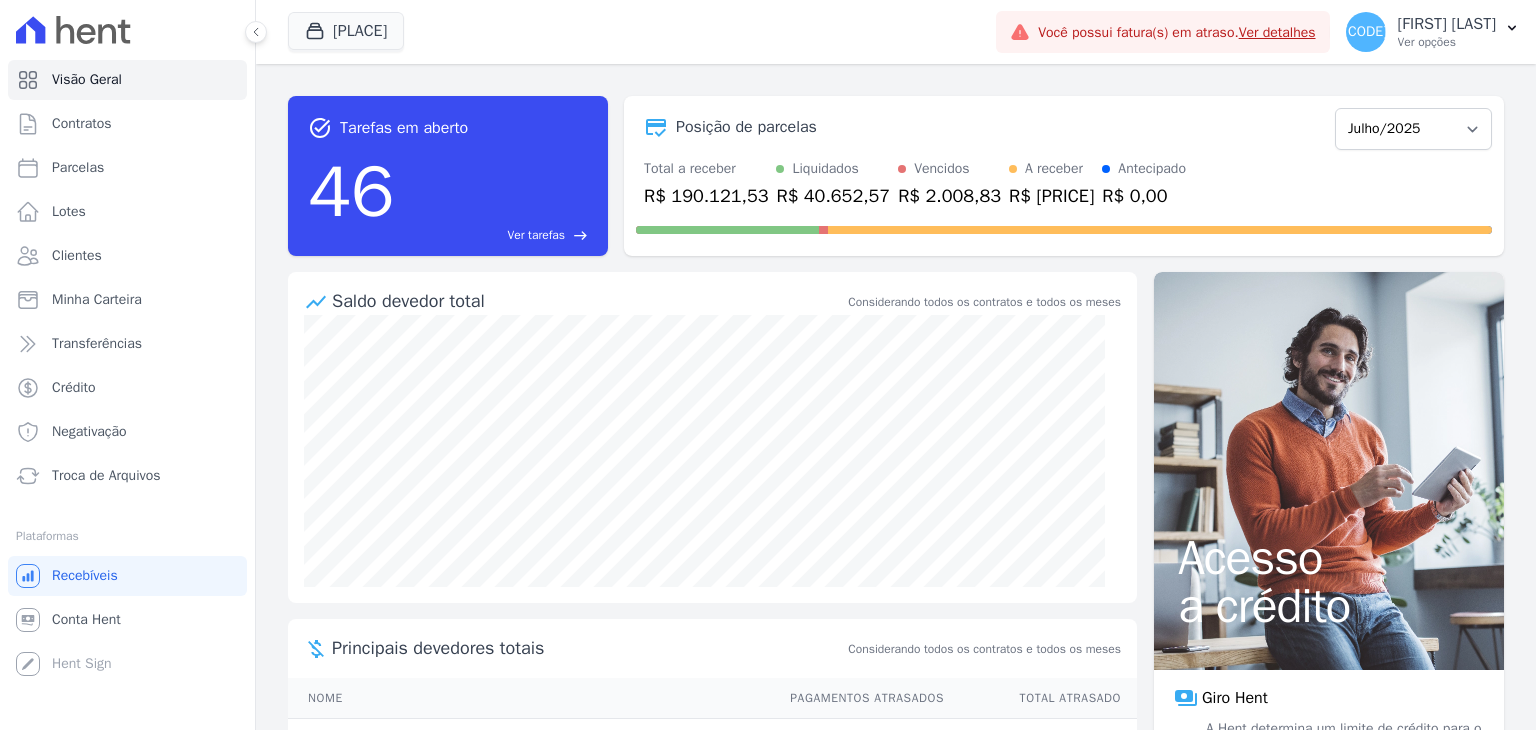 scroll, scrollTop: 0, scrollLeft: 0, axis: both 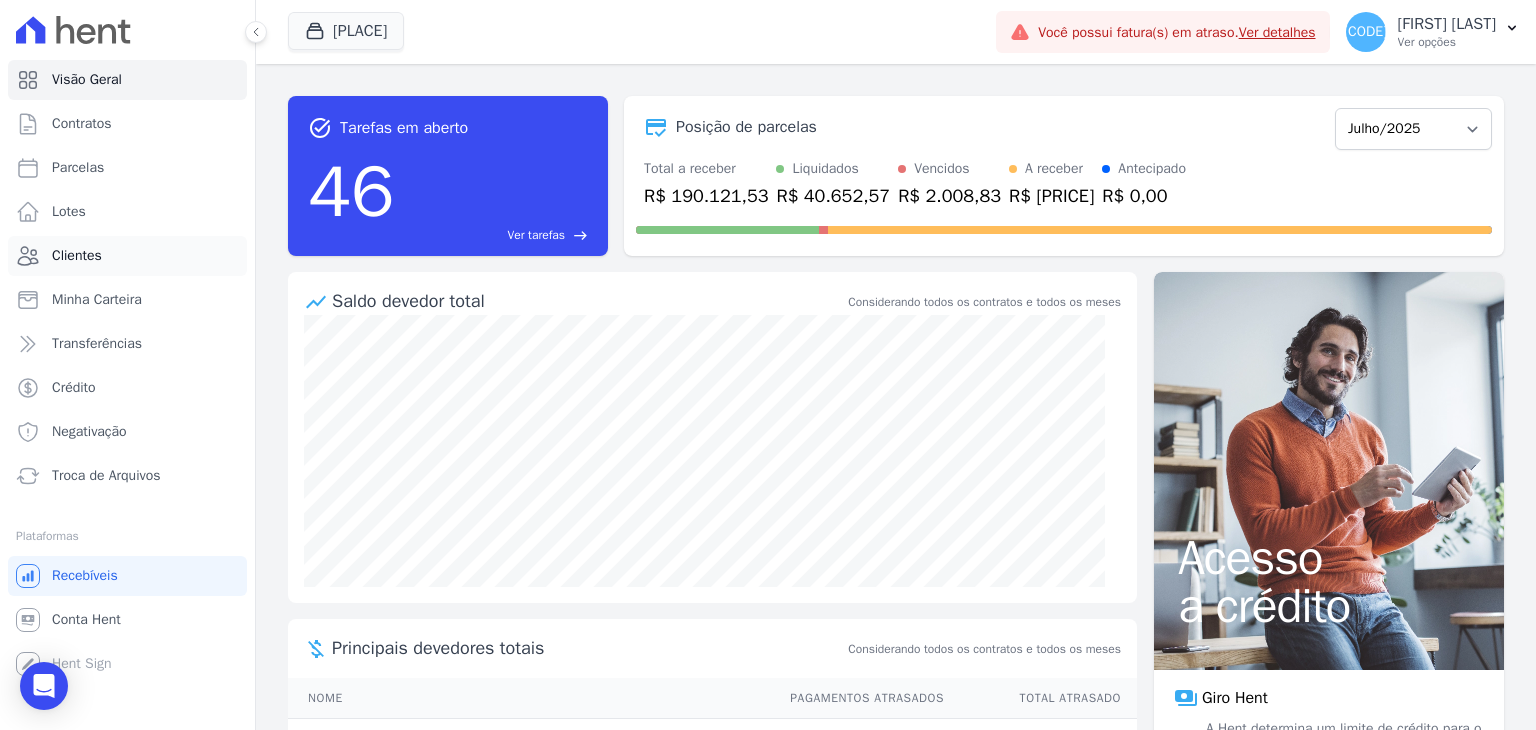 click on "Clientes" at bounding box center [77, 256] 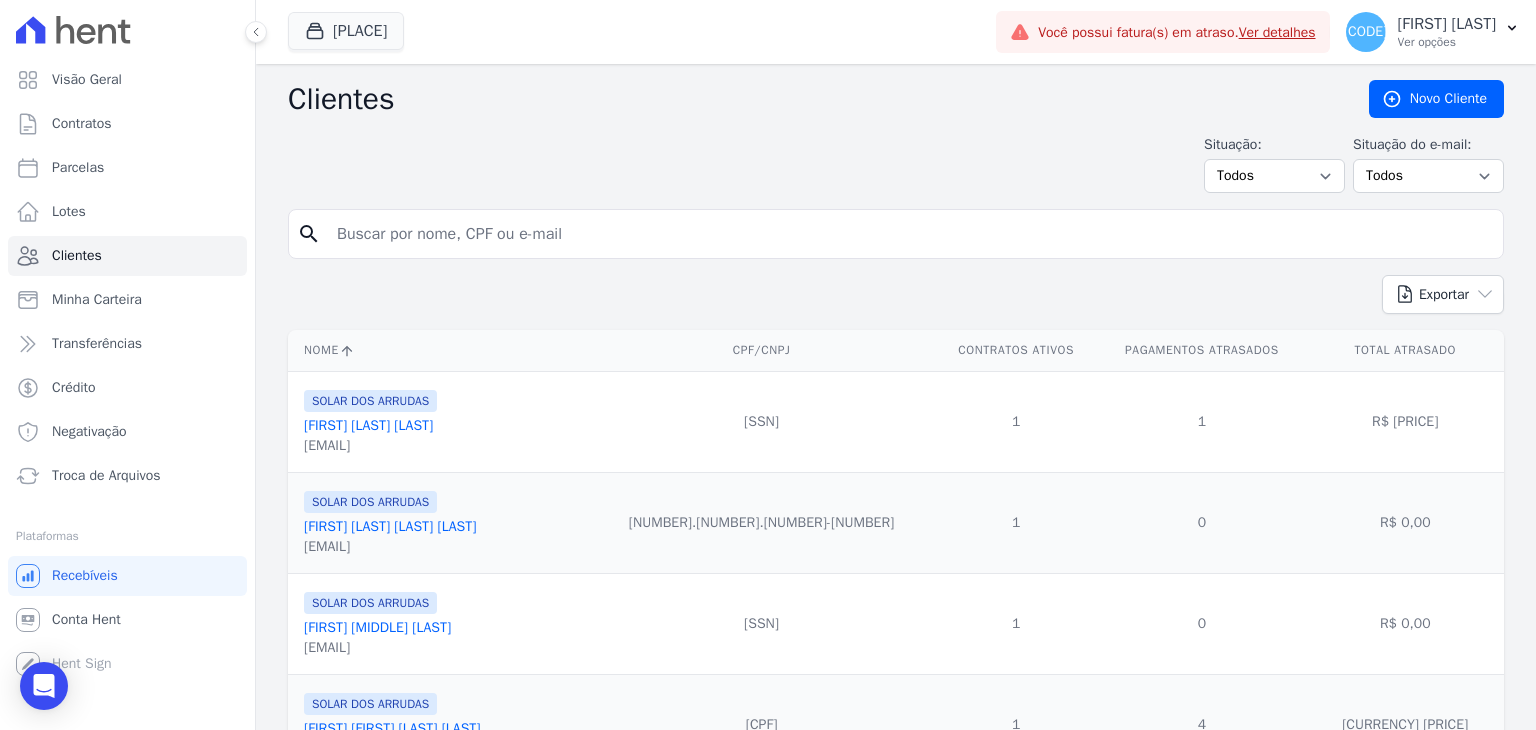 click at bounding box center (910, 234) 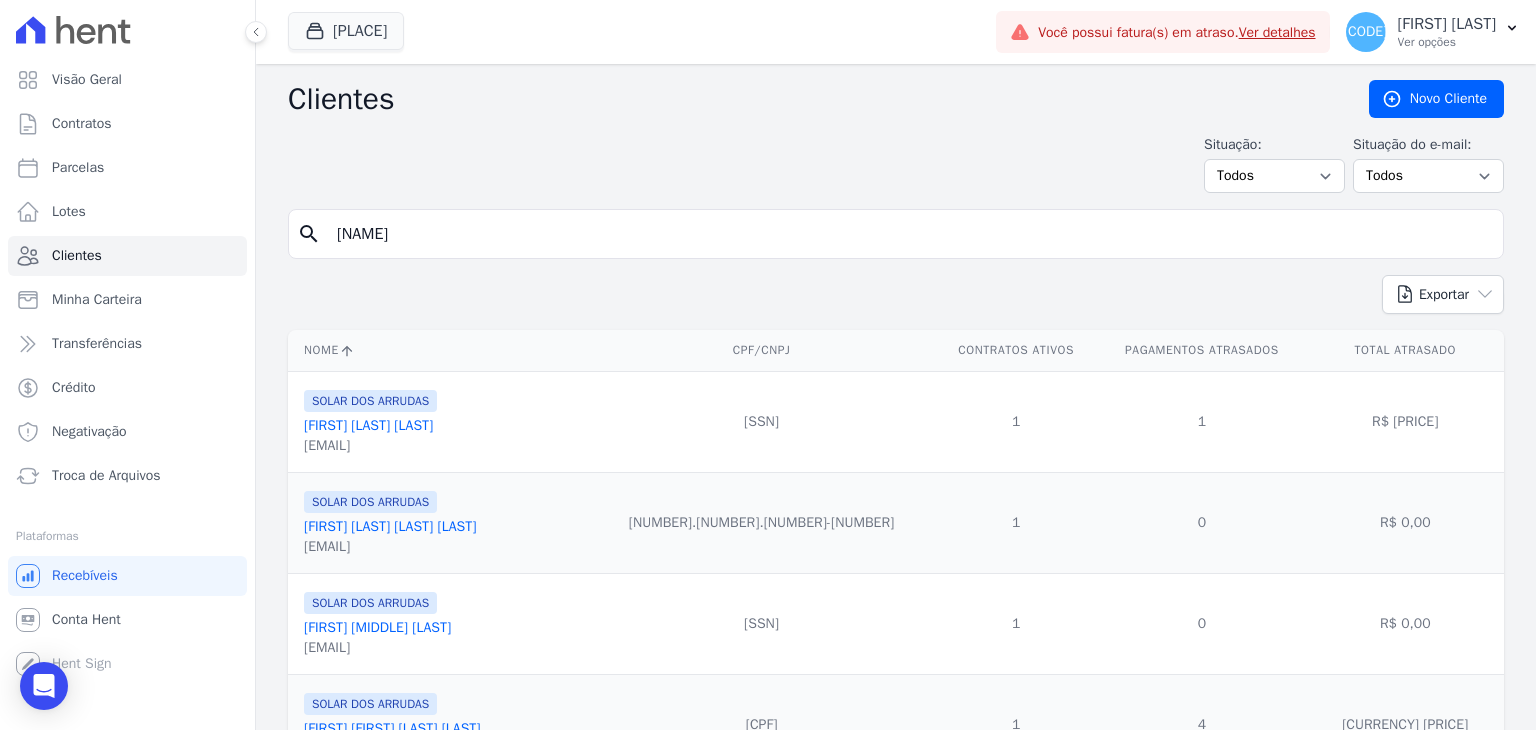 type on "[NAME]" 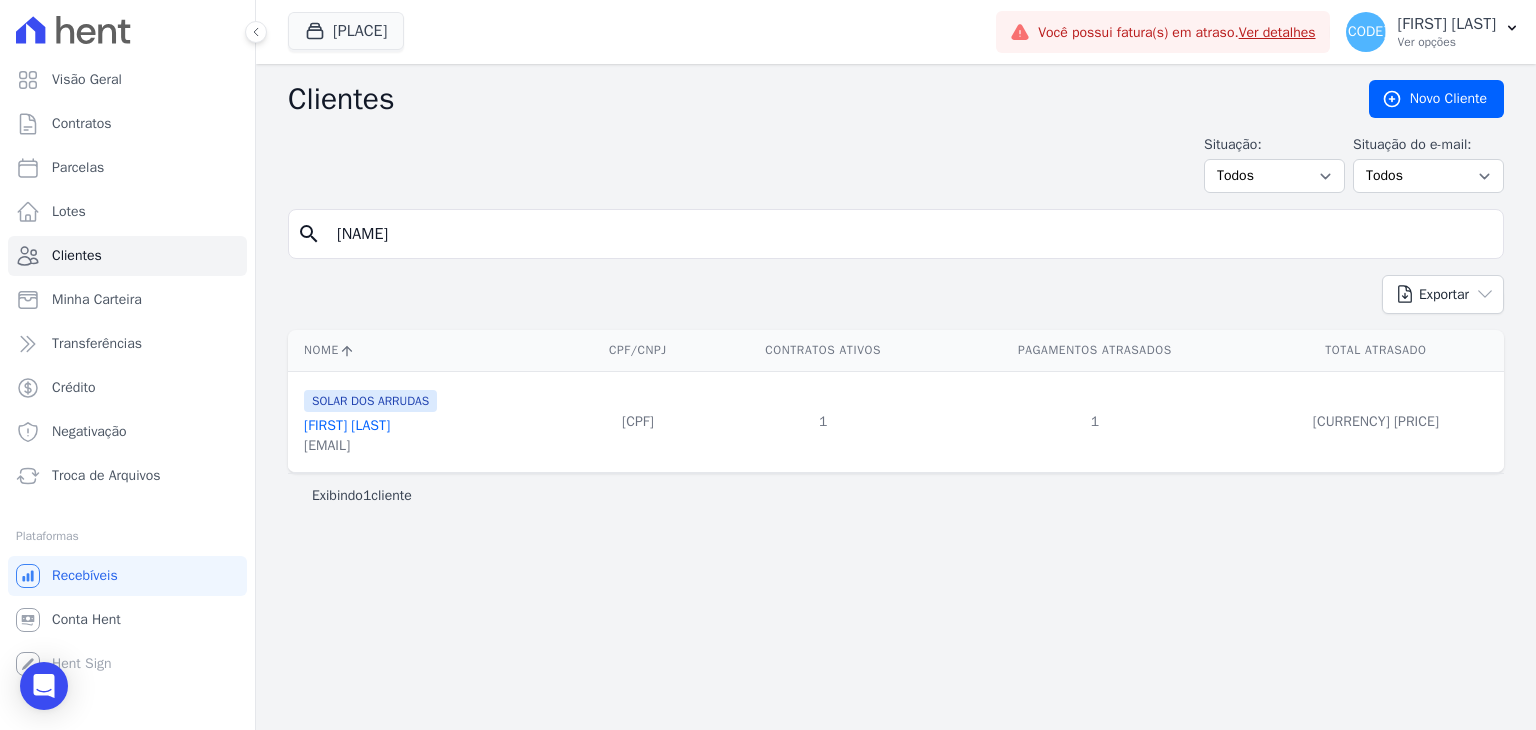 click on "[FIRST] [LAST]" at bounding box center (347, 425) 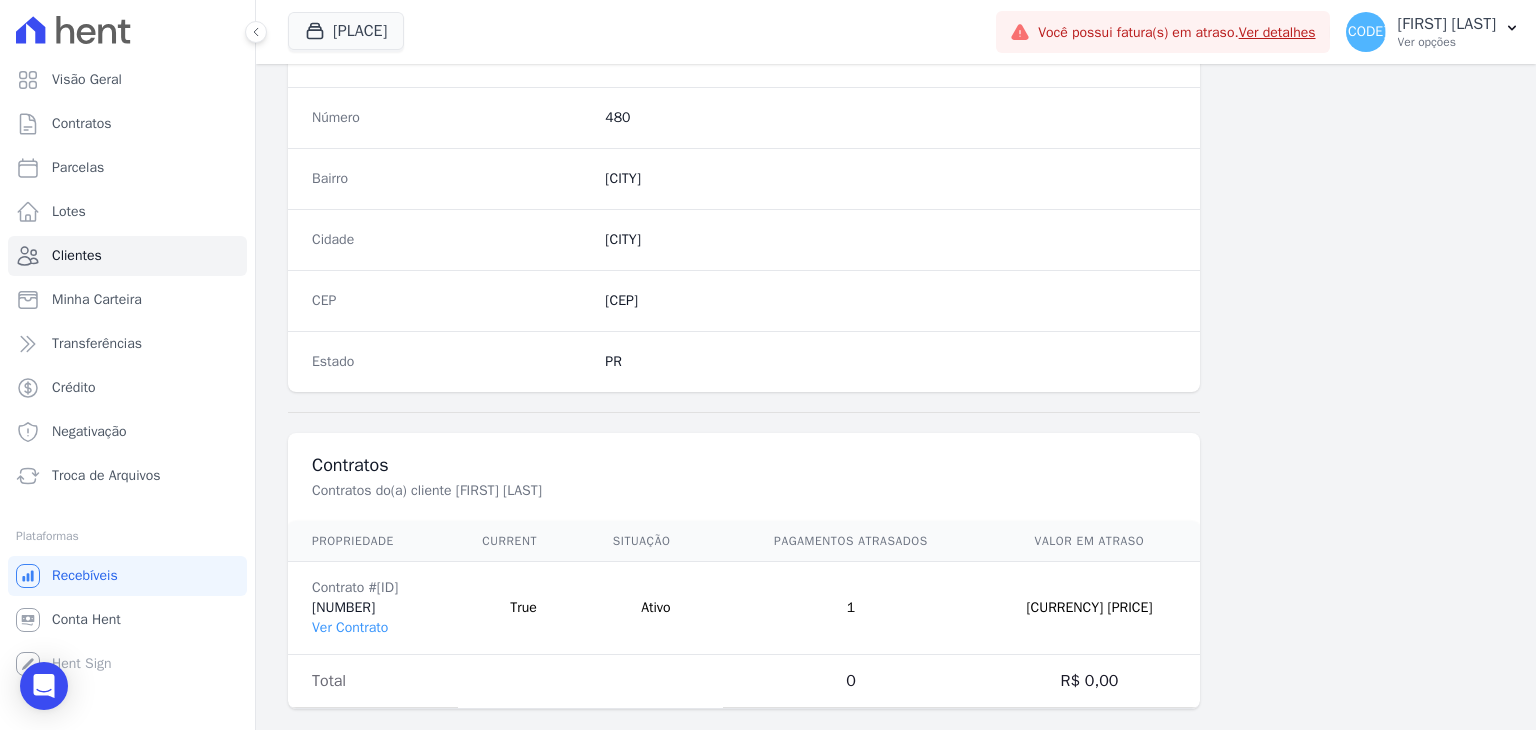 scroll, scrollTop: 1135, scrollLeft: 0, axis: vertical 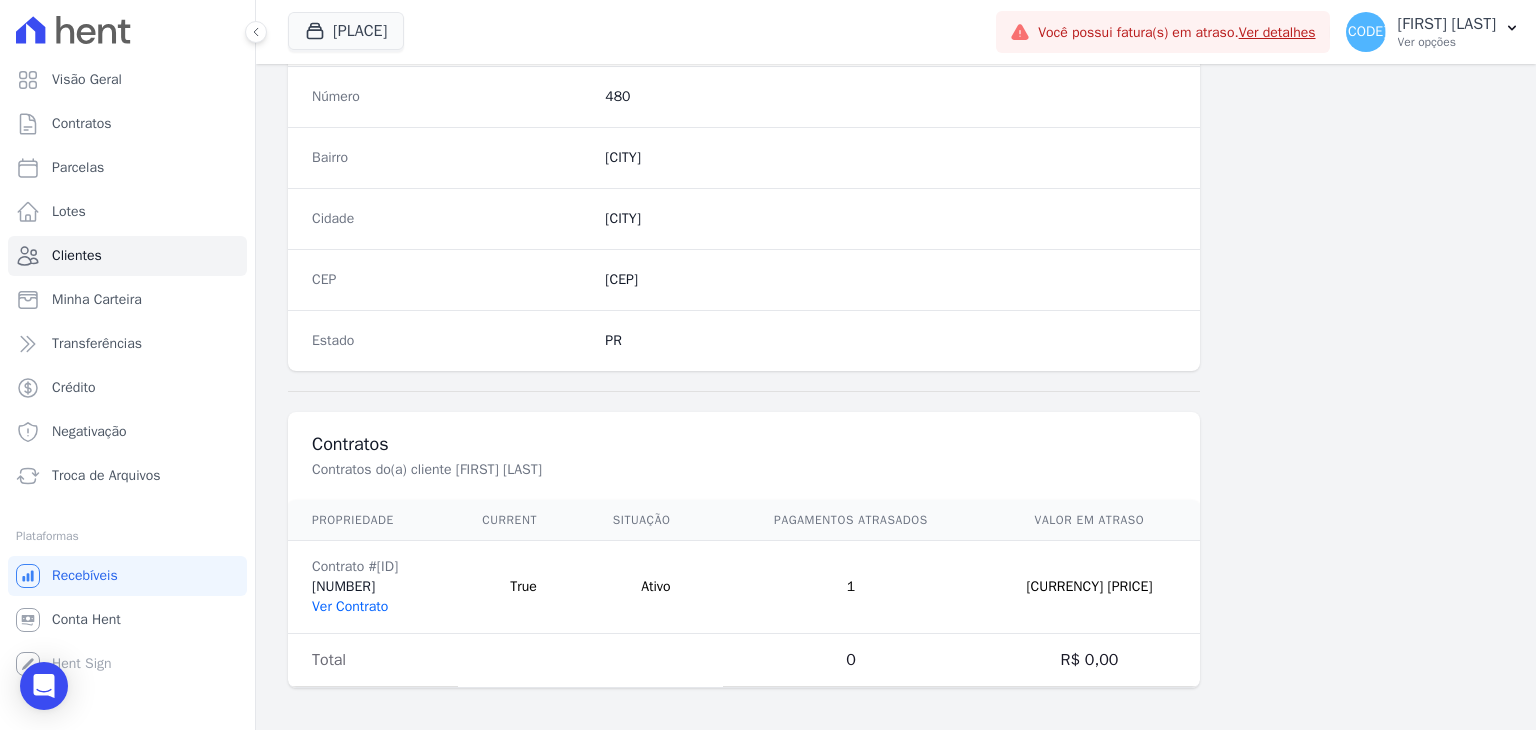 drag, startPoint x: 348, startPoint y: 606, endPoint x: 371, endPoint y: 600, distance: 23.769728 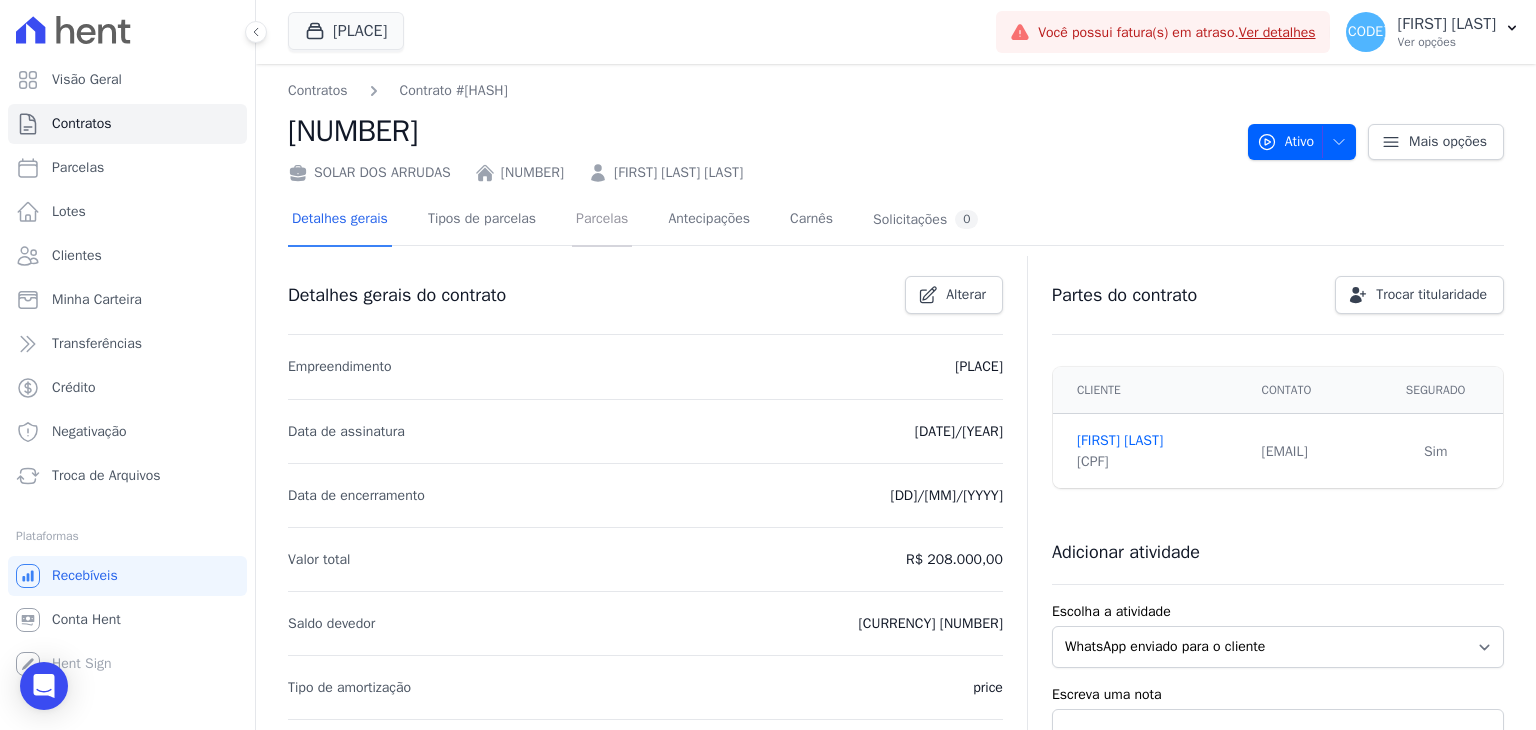 click on "Parcelas" at bounding box center (602, 220) 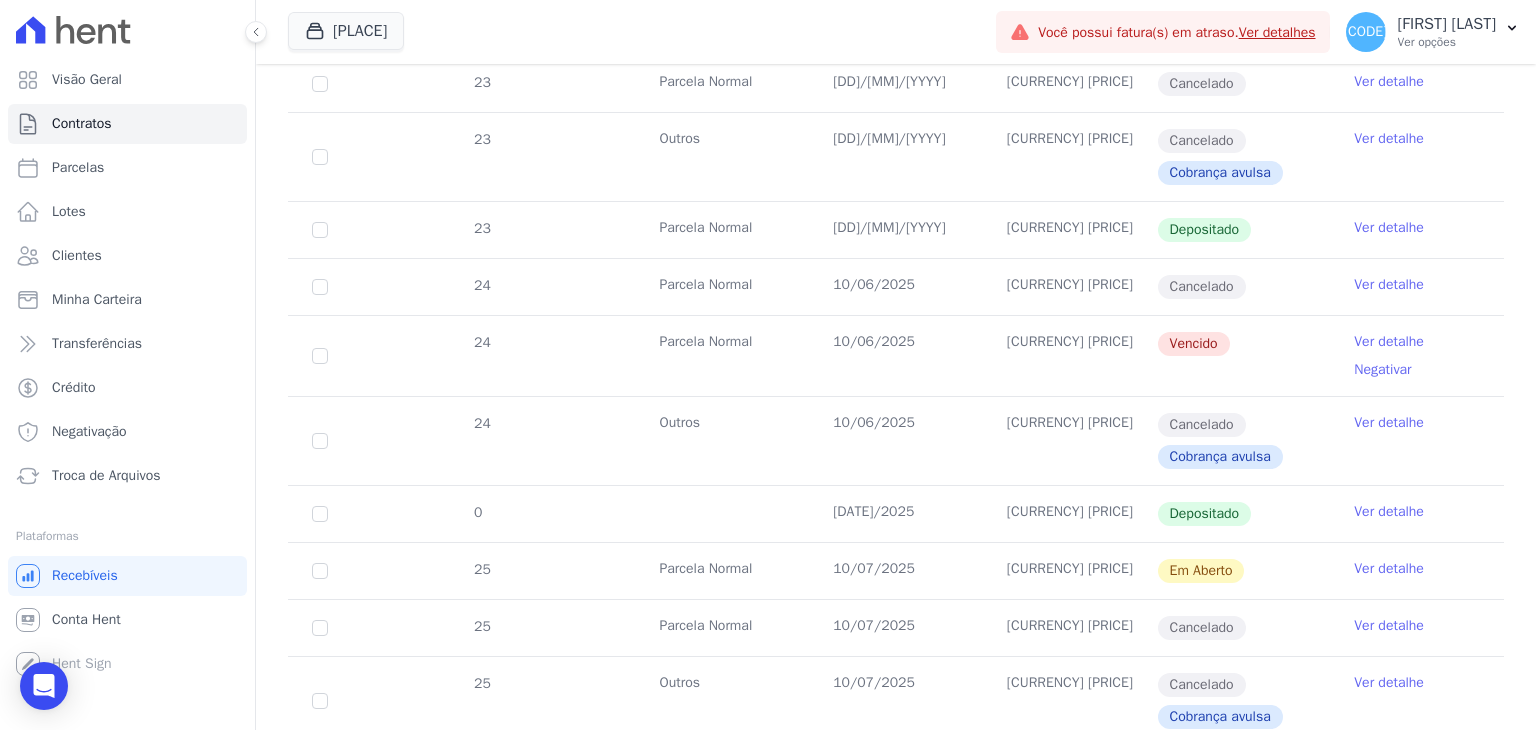 scroll, scrollTop: 1300, scrollLeft: 0, axis: vertical 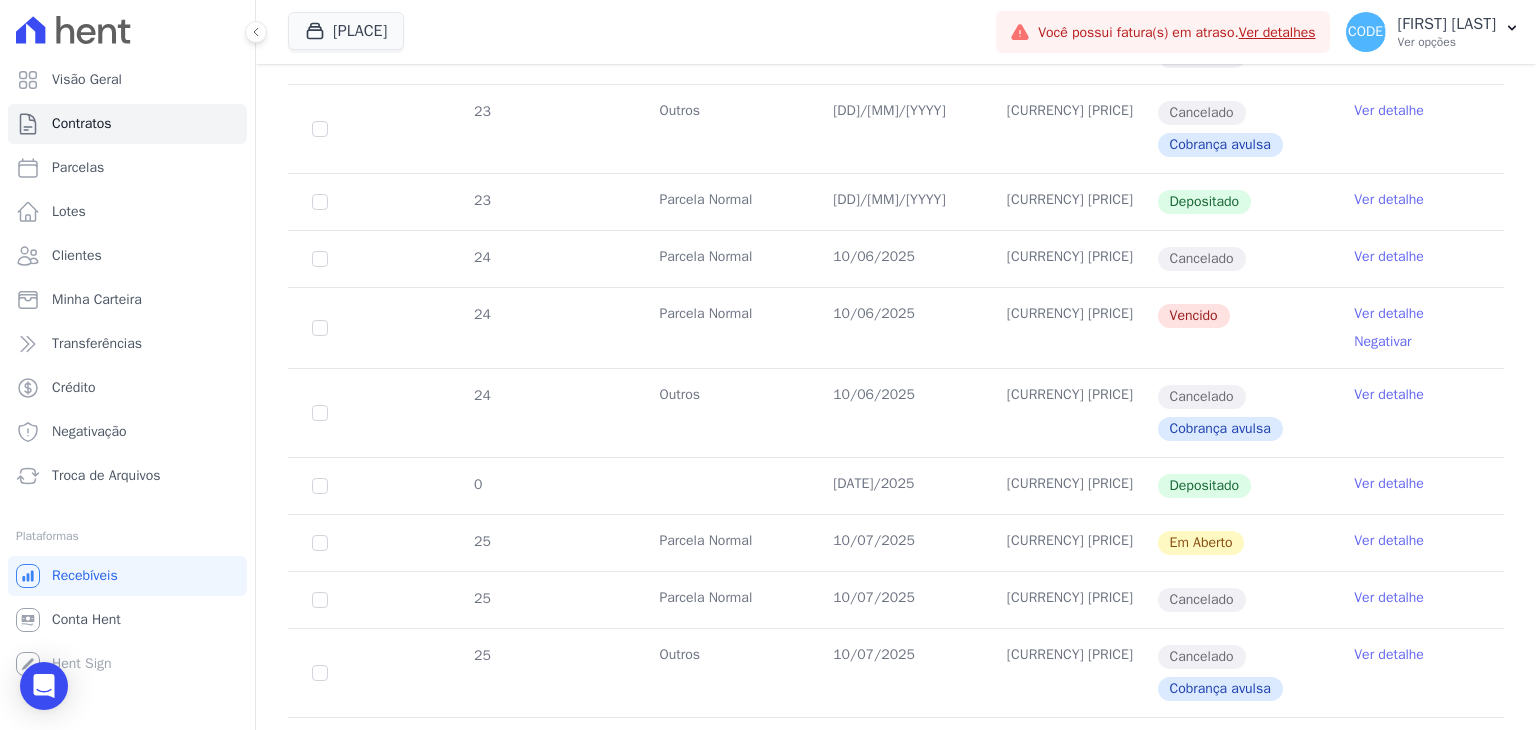 click on "Ver detalhe" at bounding box center [1389, 541] 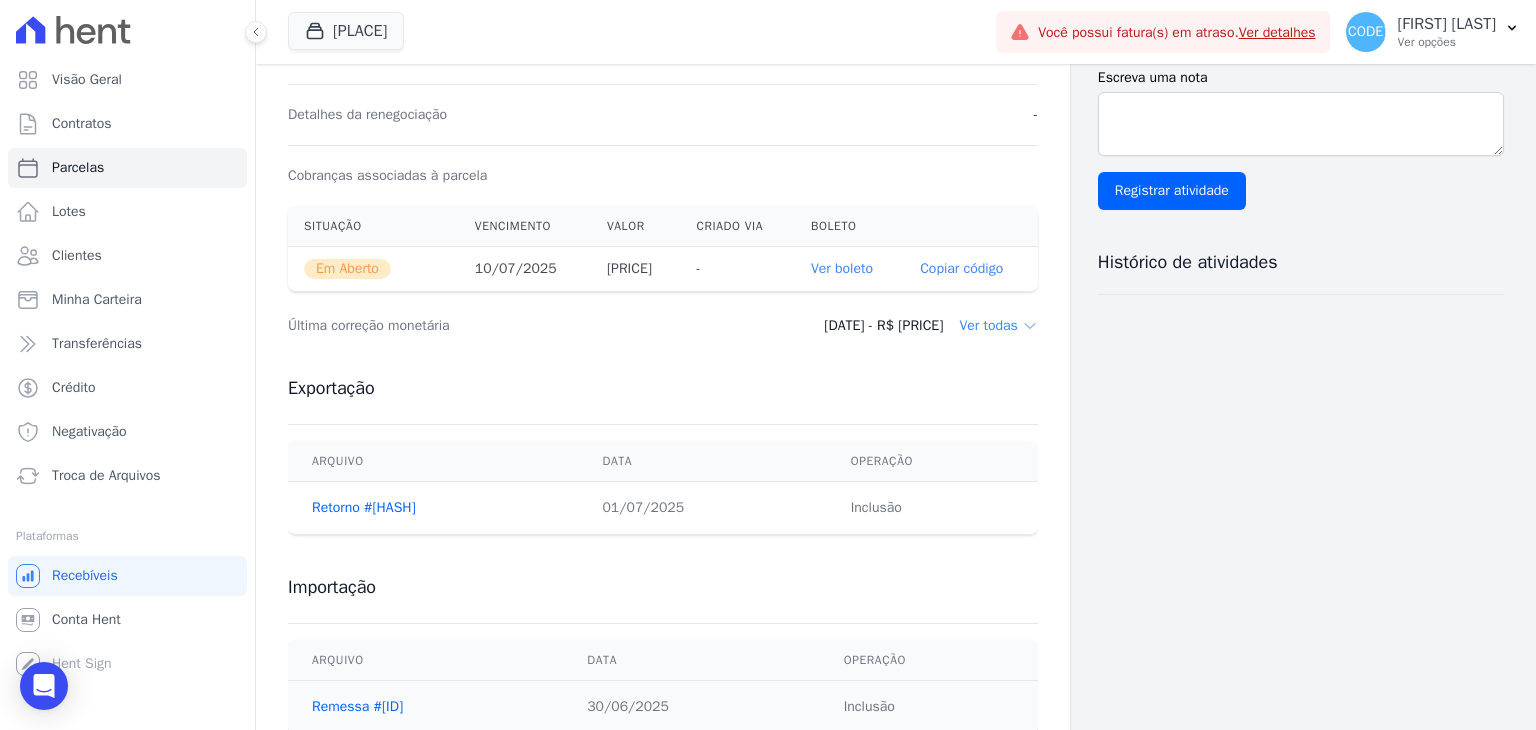 scroll, scrollTop: 600, scrollLeft: 0, axis: vertical 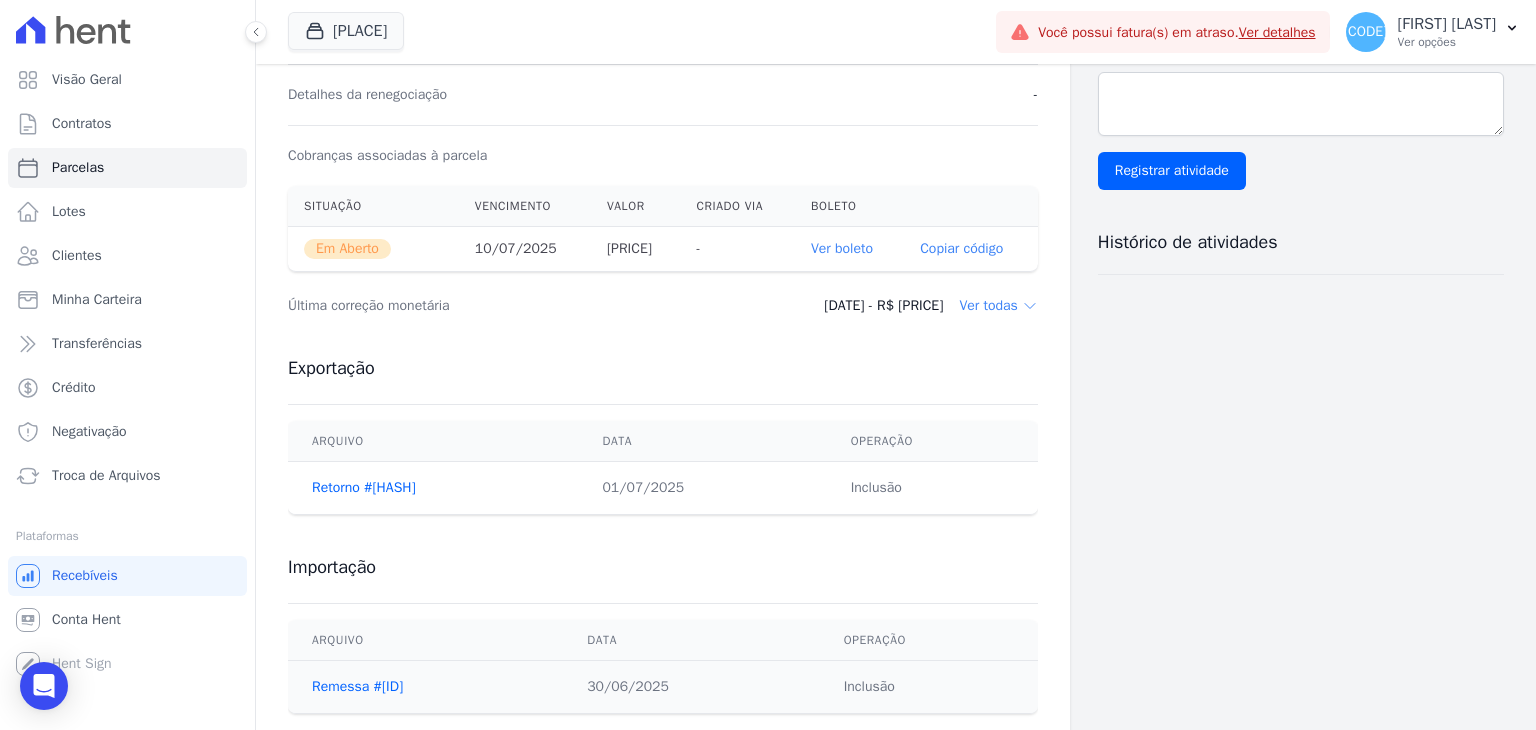 click on "Copiar código" at bounding box center (961, 249) 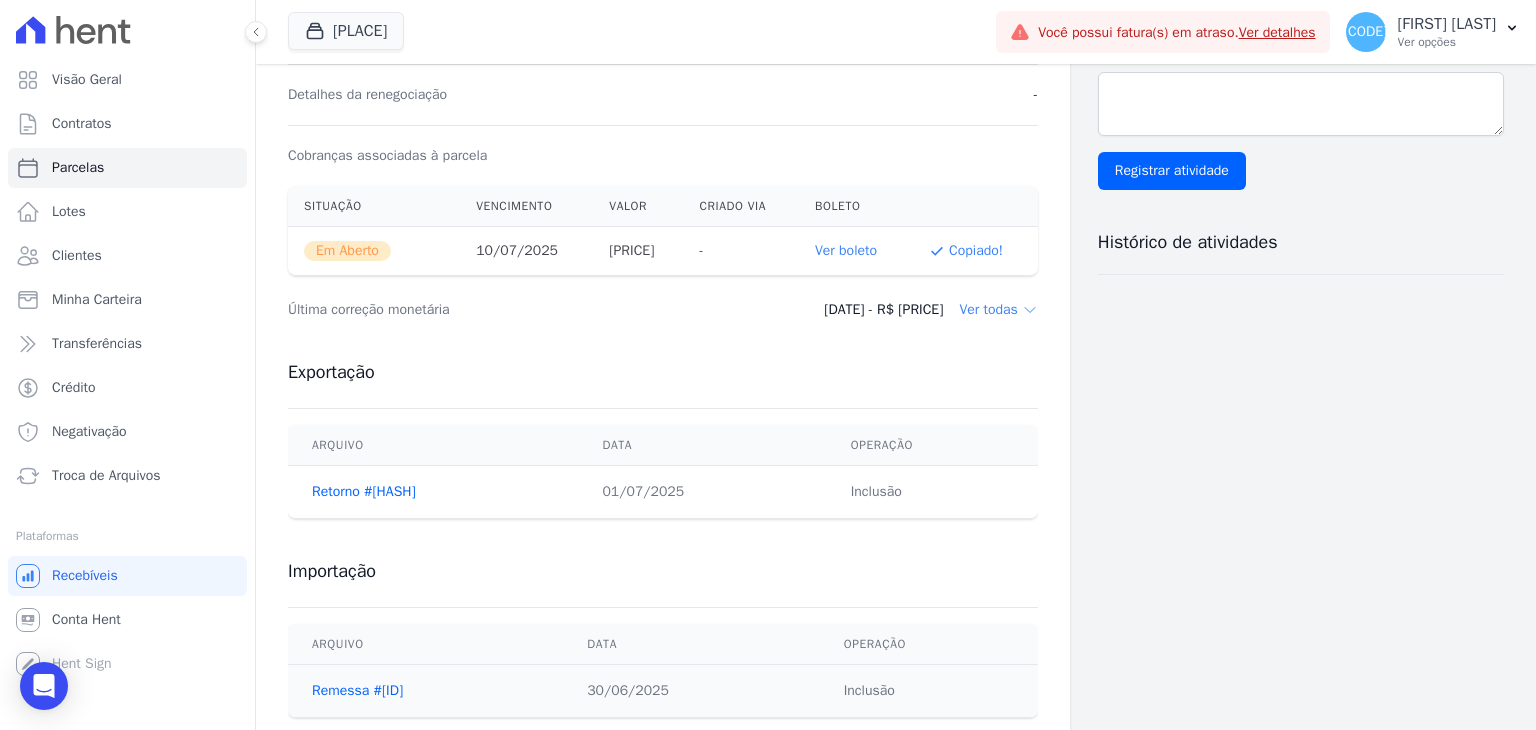 click on "Ver boleto" at bounding box center (846, 250) 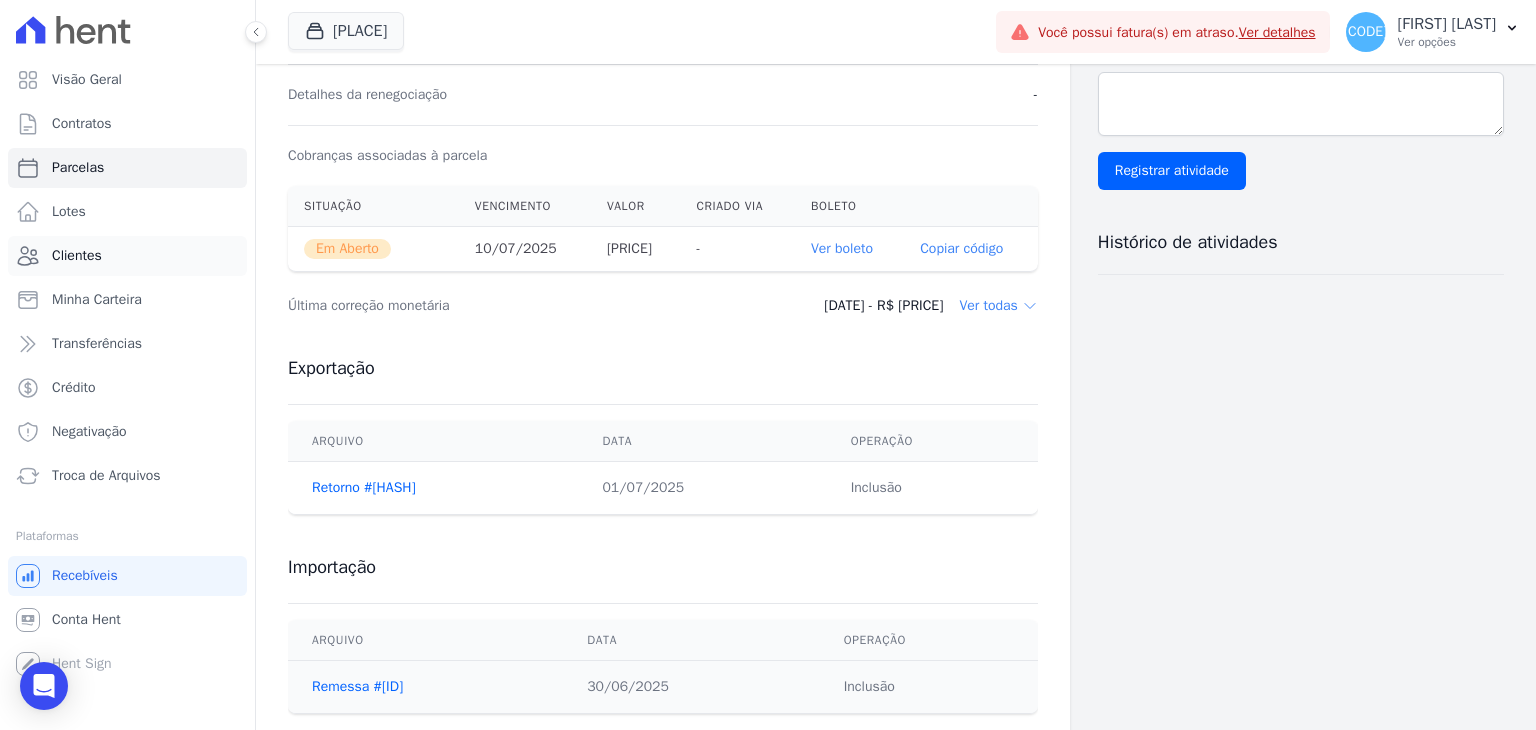 click on "Clientes" at bounding box center (127, 256) 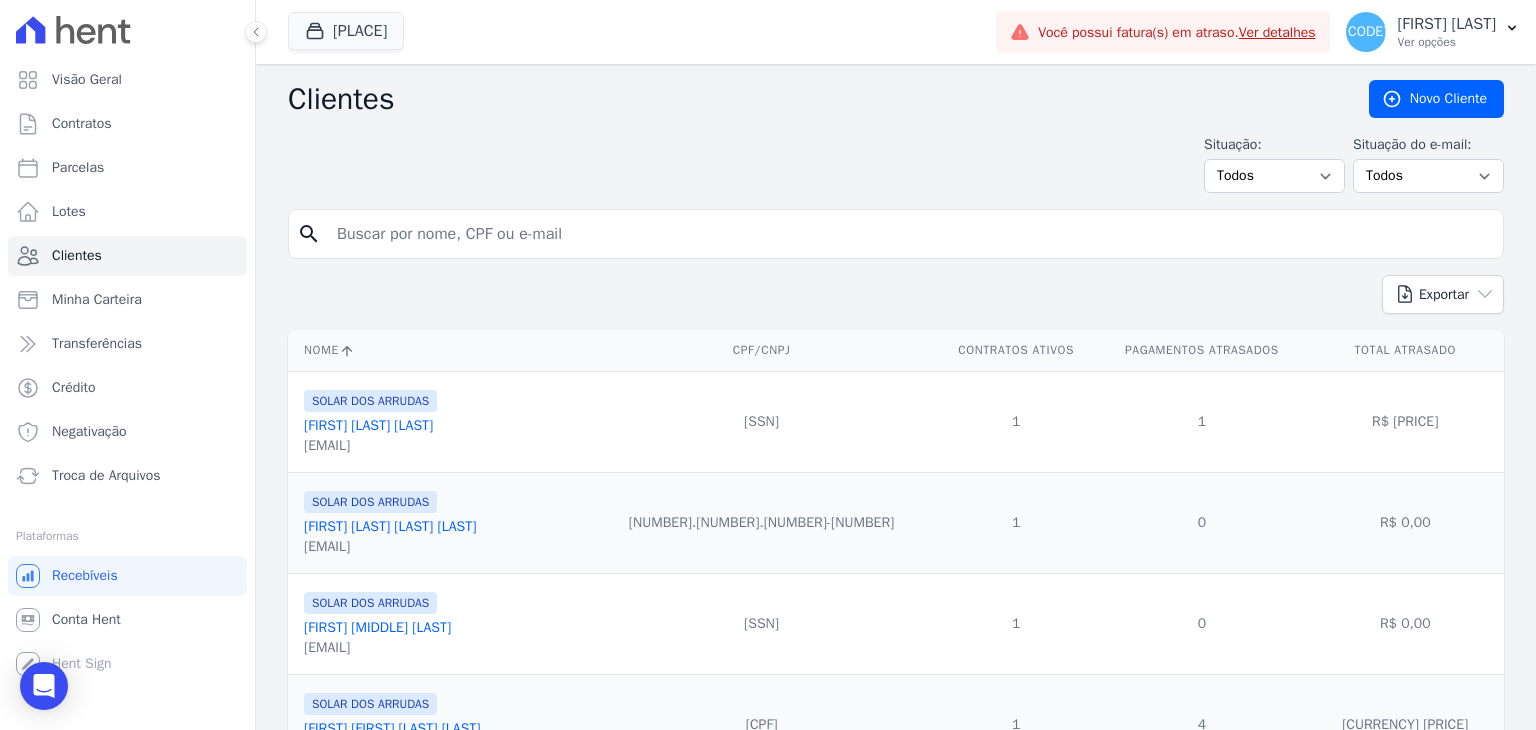click at bounding box center [910, 234] 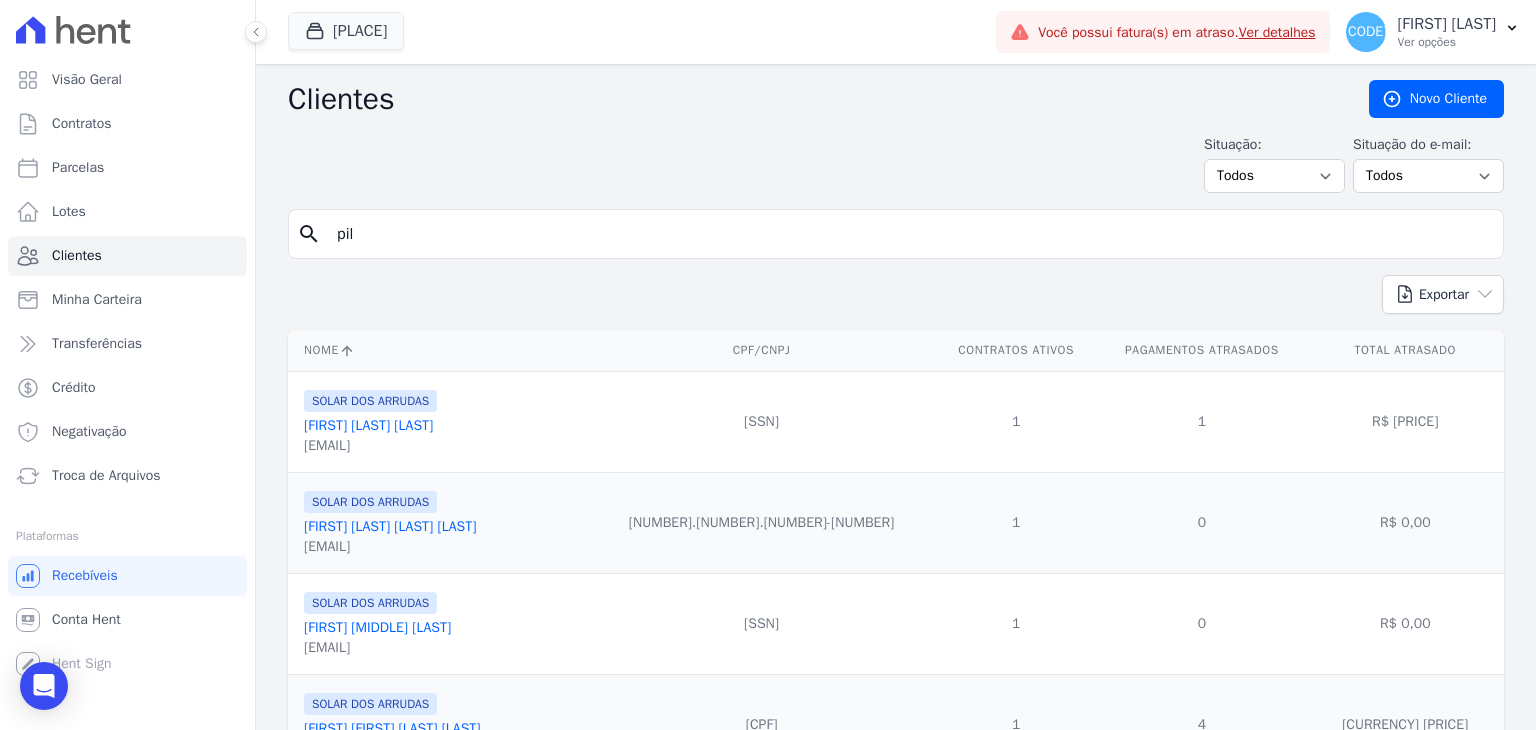 type on "pilly" 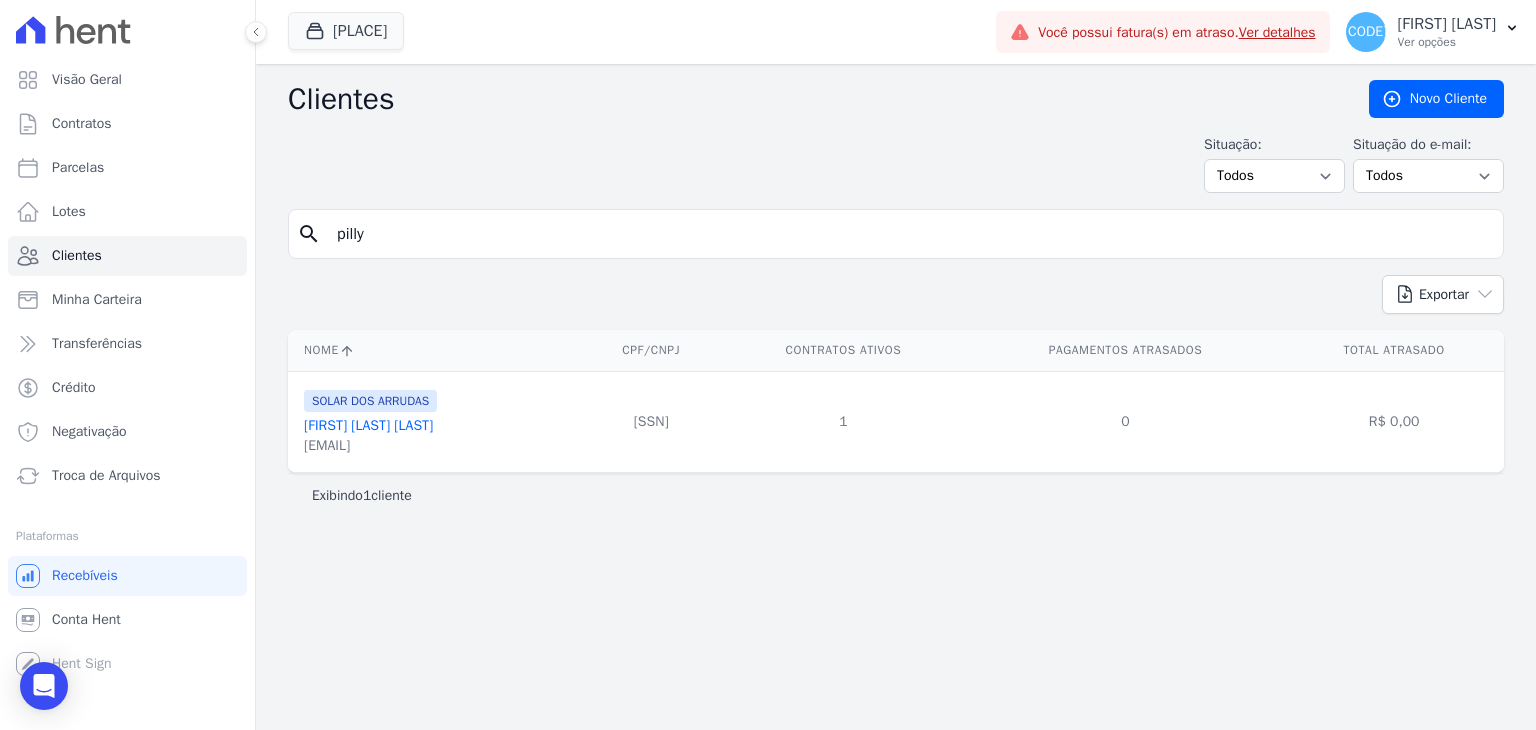 click on "[FIRST] [LAST] [LAST]" at bounding box center (368, 425) 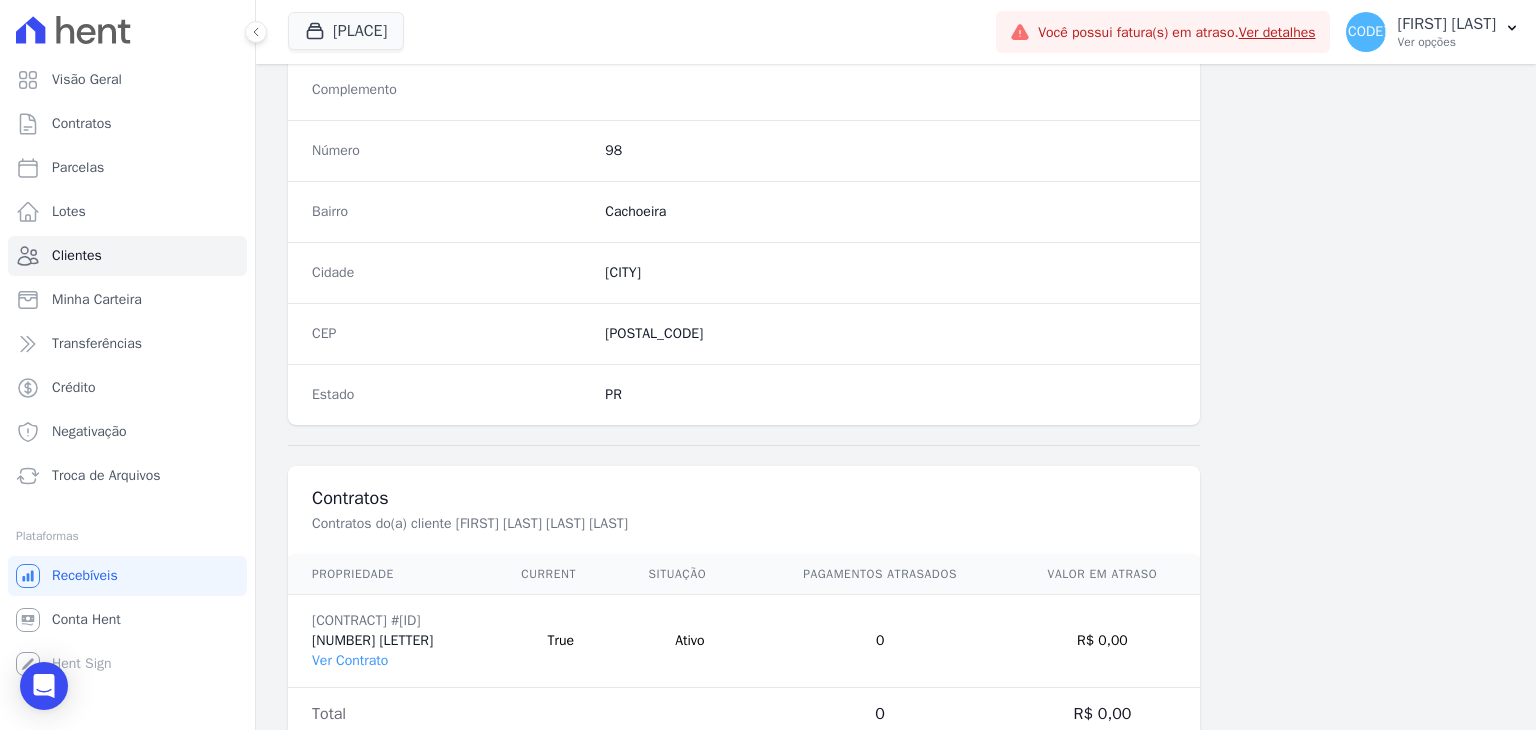 scroll, scrollTop: 1135, scrollLeft: 0, axis: vertical 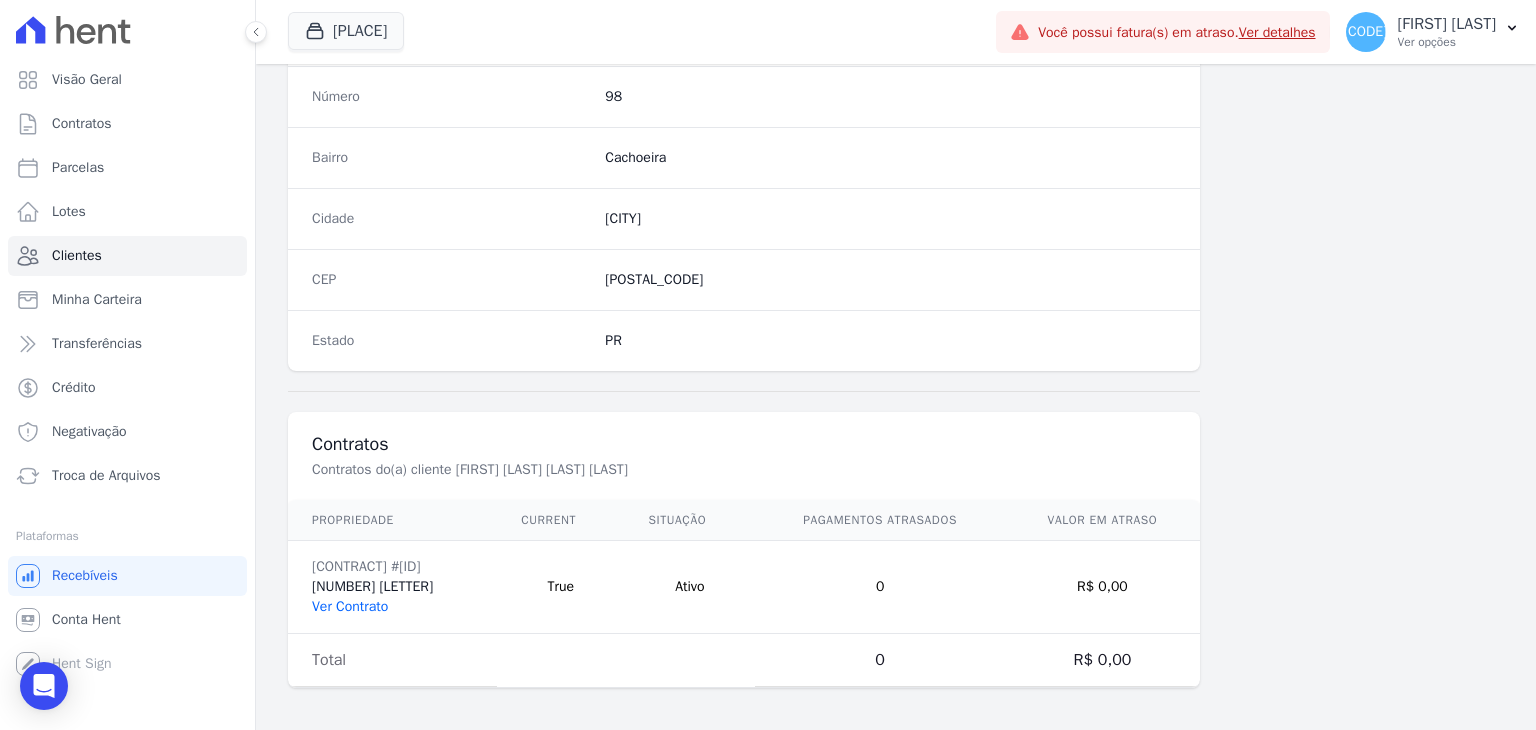 click on "Ver Contrato" at bounding box center [350, 606] 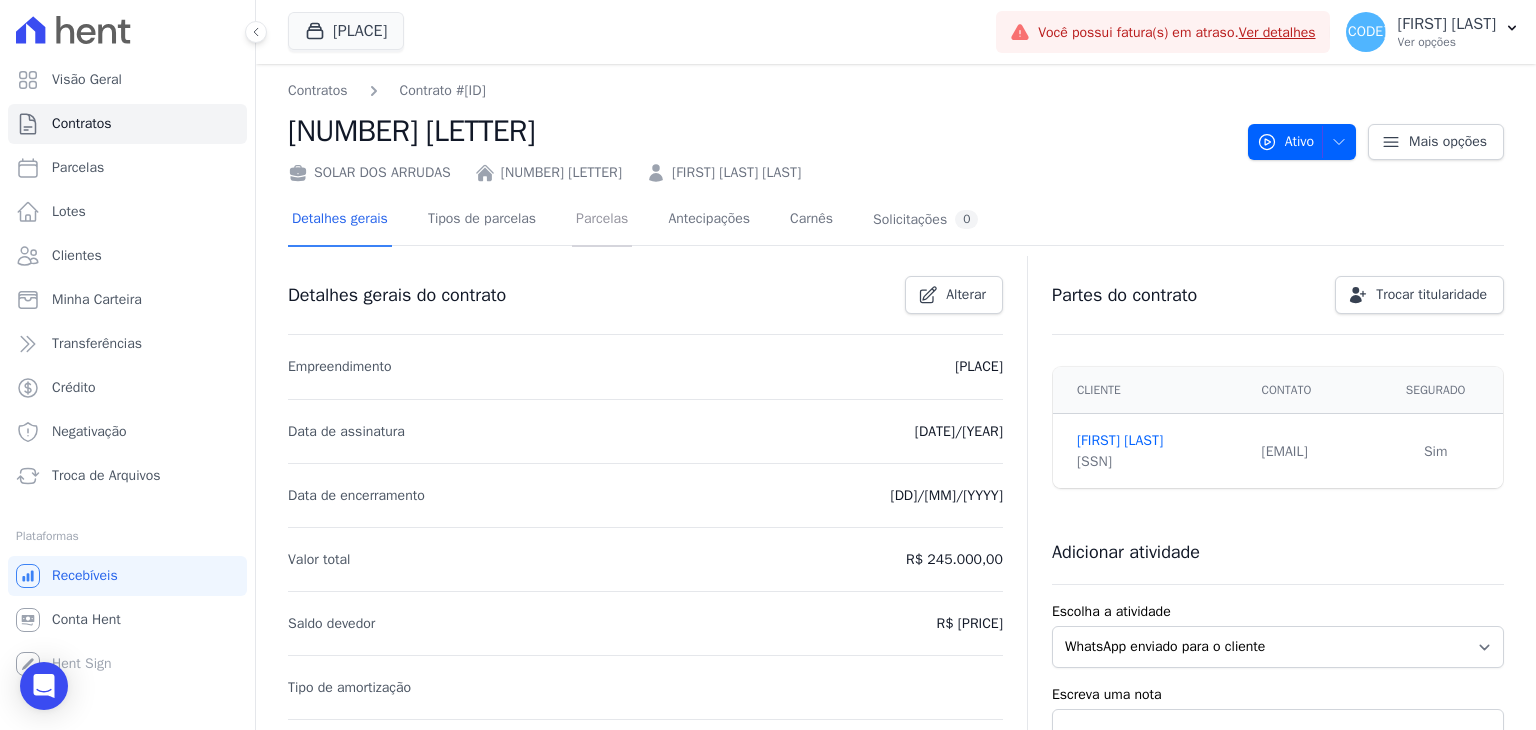 click on "Parcelas" at bounding box center (602, 220) 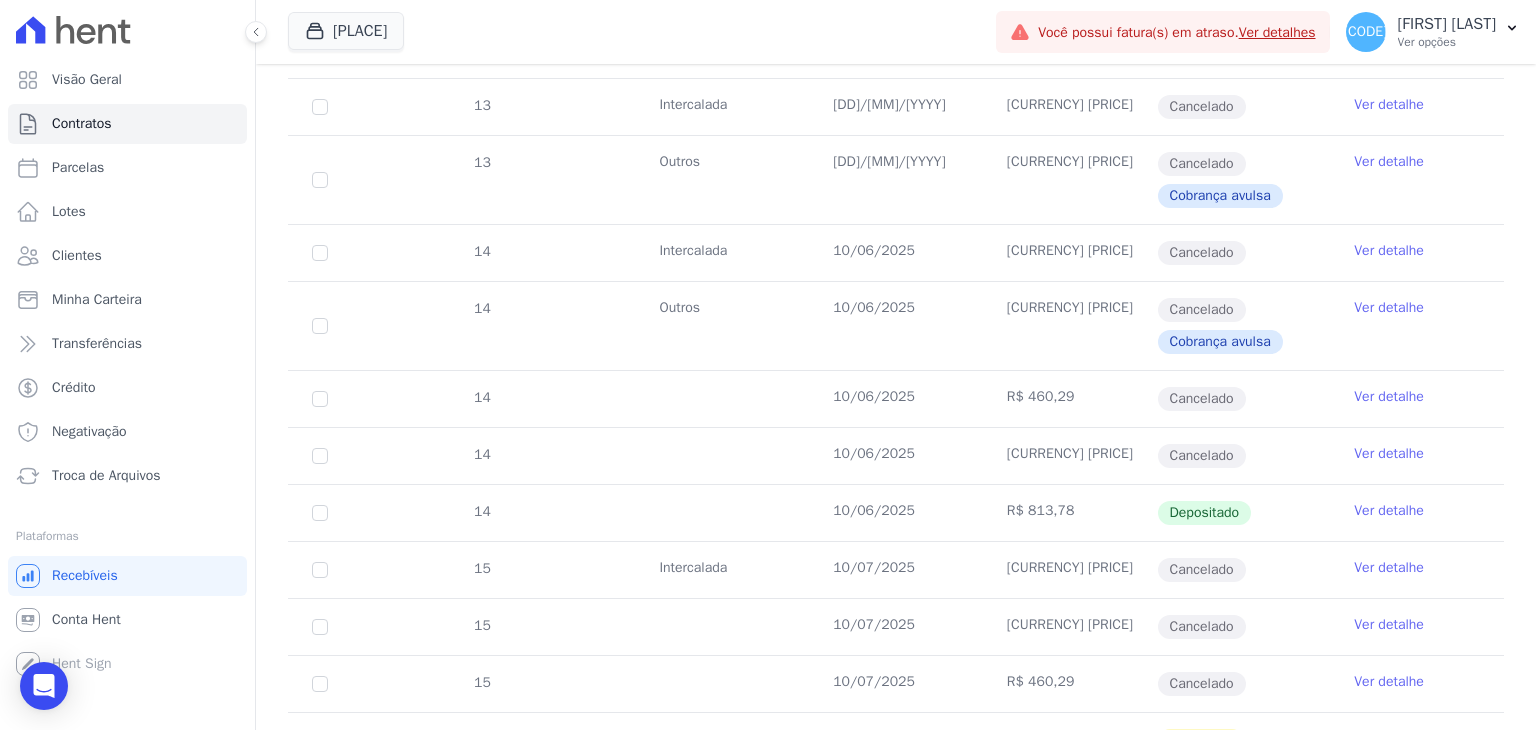 scroll, scrollTop: 1900, scrollLeft: 0, axis: vertical 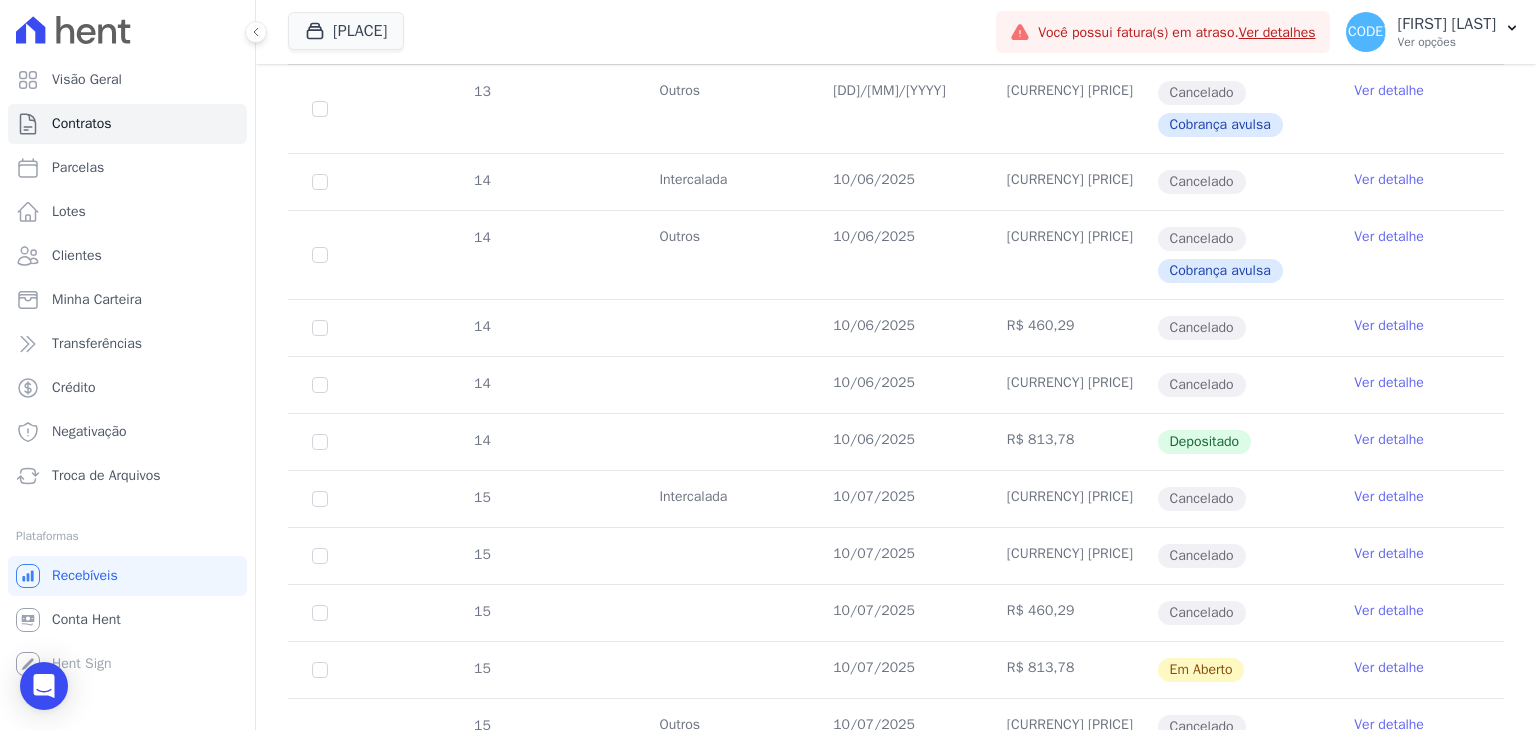 click on "Ver detalhe" at bounding box center [1389, 668] 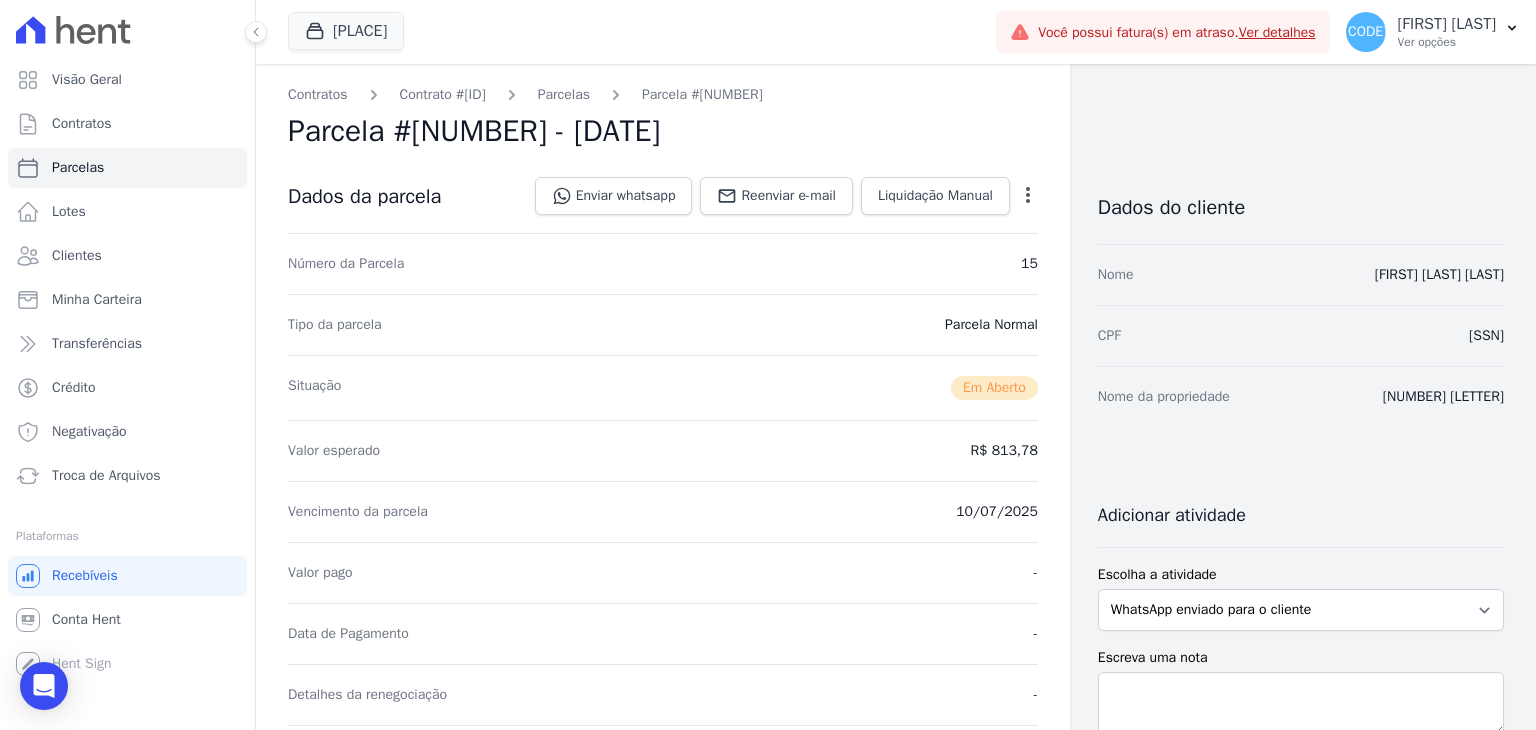 scroll, scrollTop: 300, scrollLeft: 0, axis: vertical 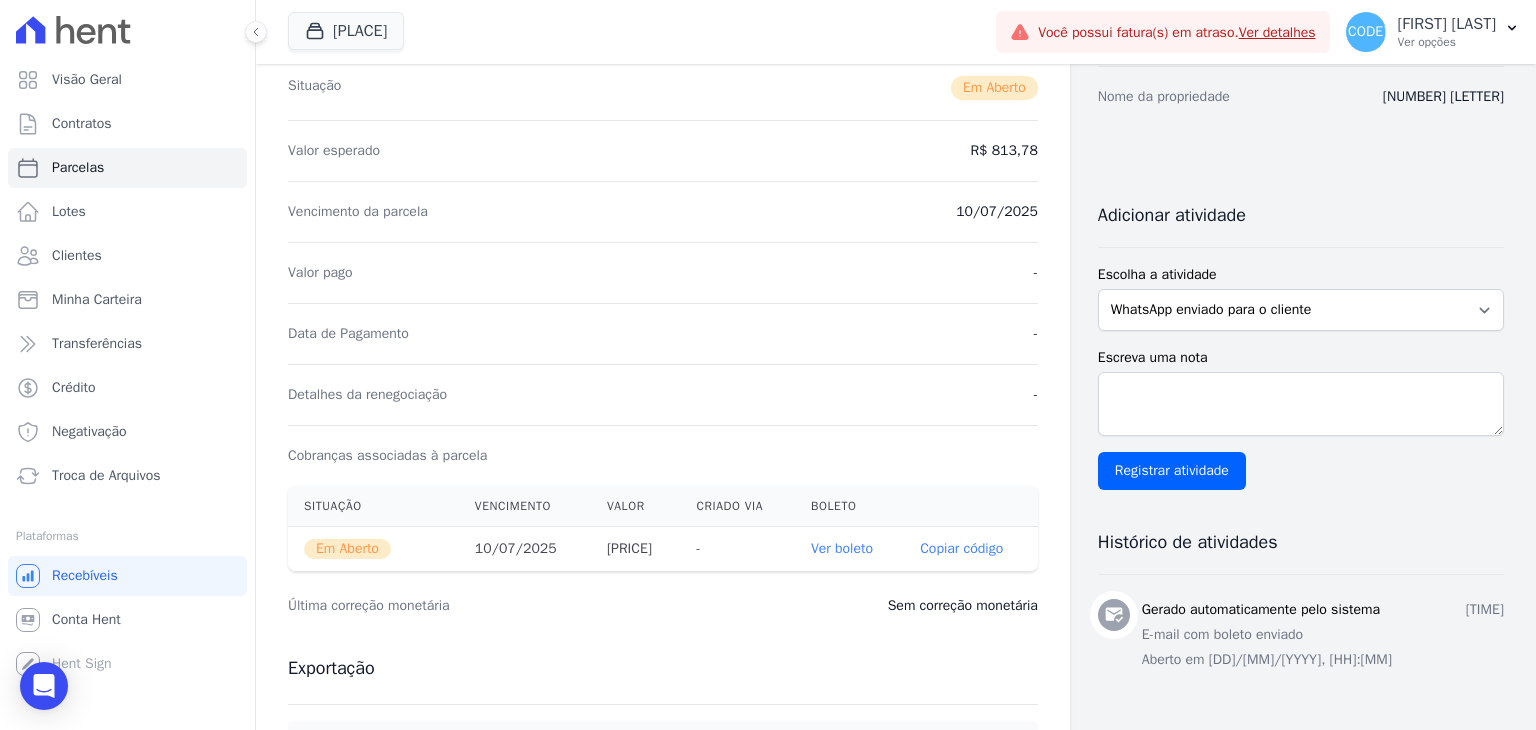 click on "Copiar código" at bounding box center [961, 549] 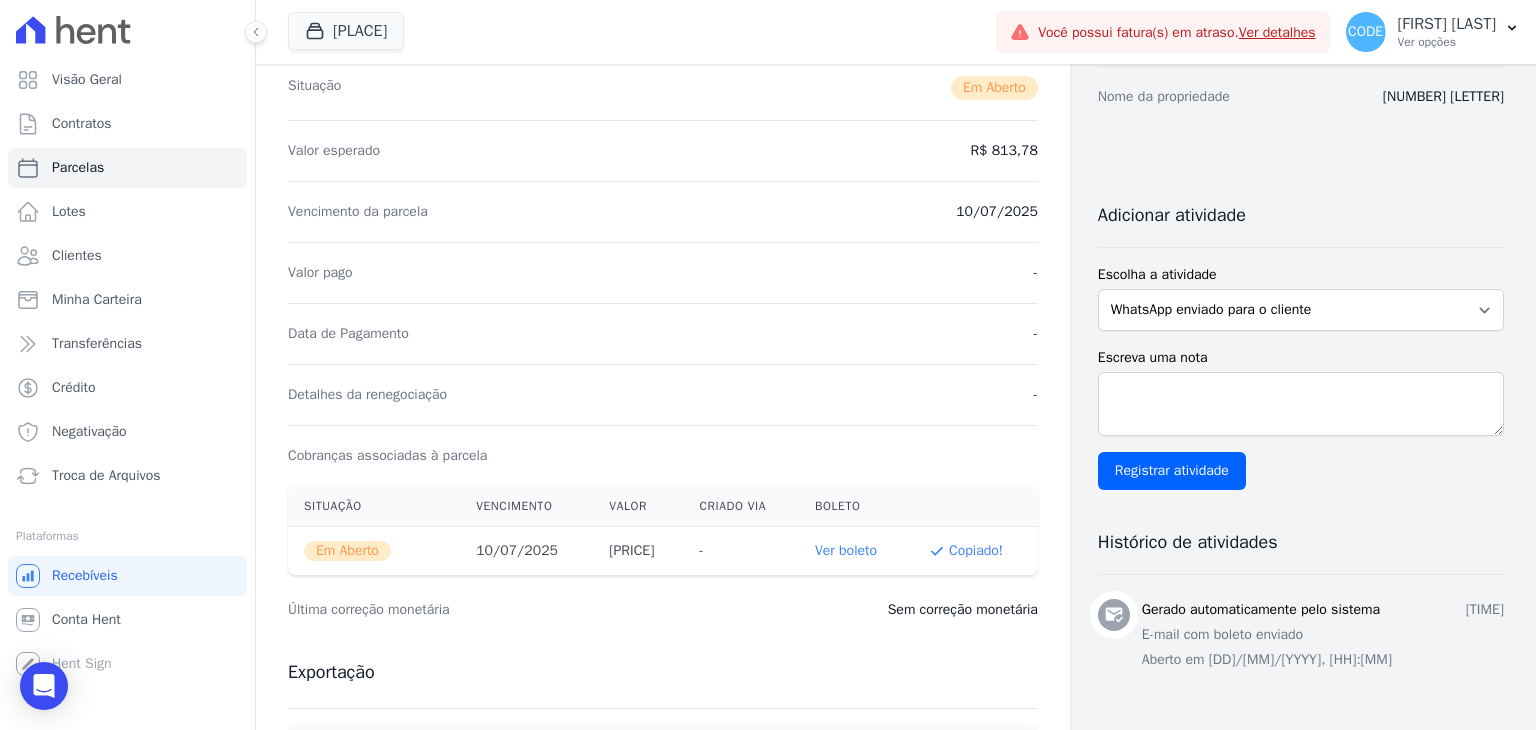 click on "Ver boleto" at bounding box center (846, 550) 